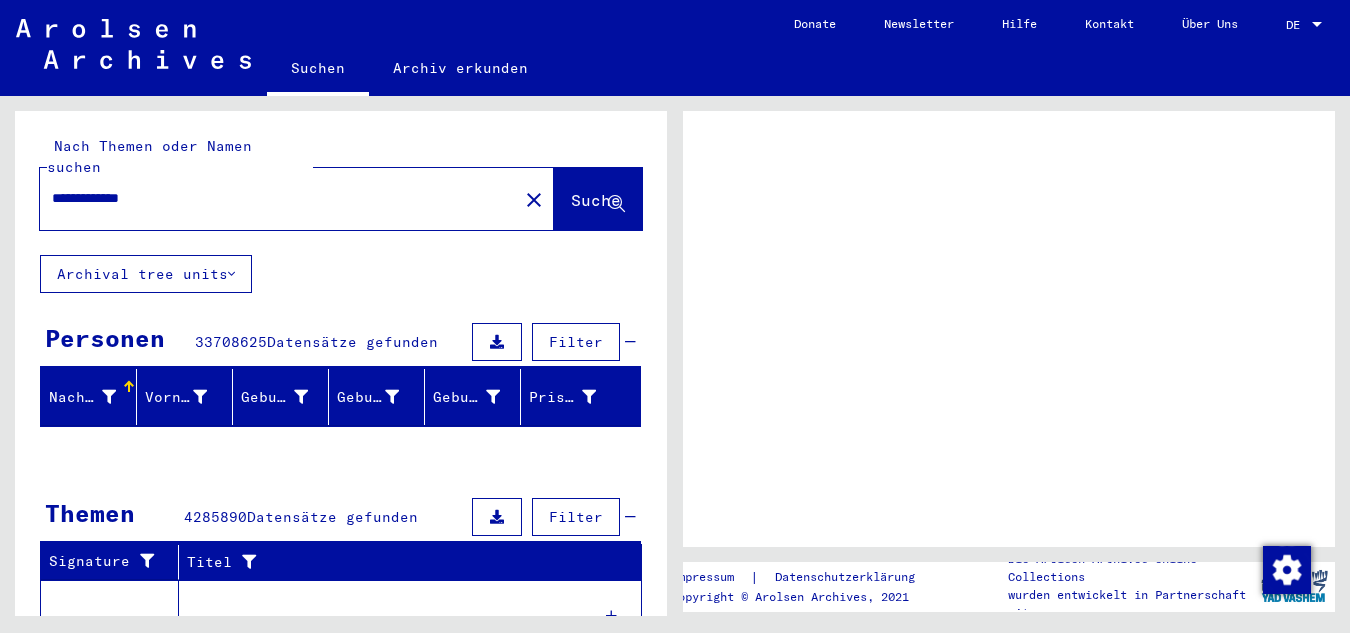 scroll, scrollTop: 0, scrollLeft: 0, axis: both 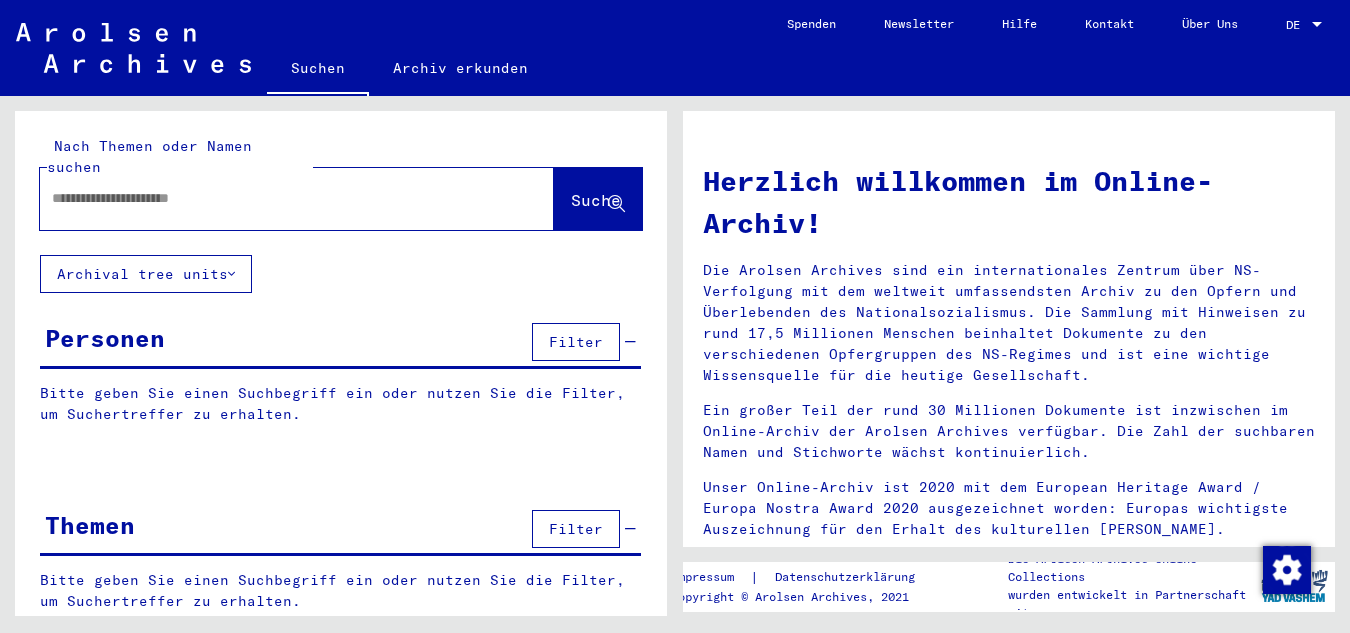 type on "**********" 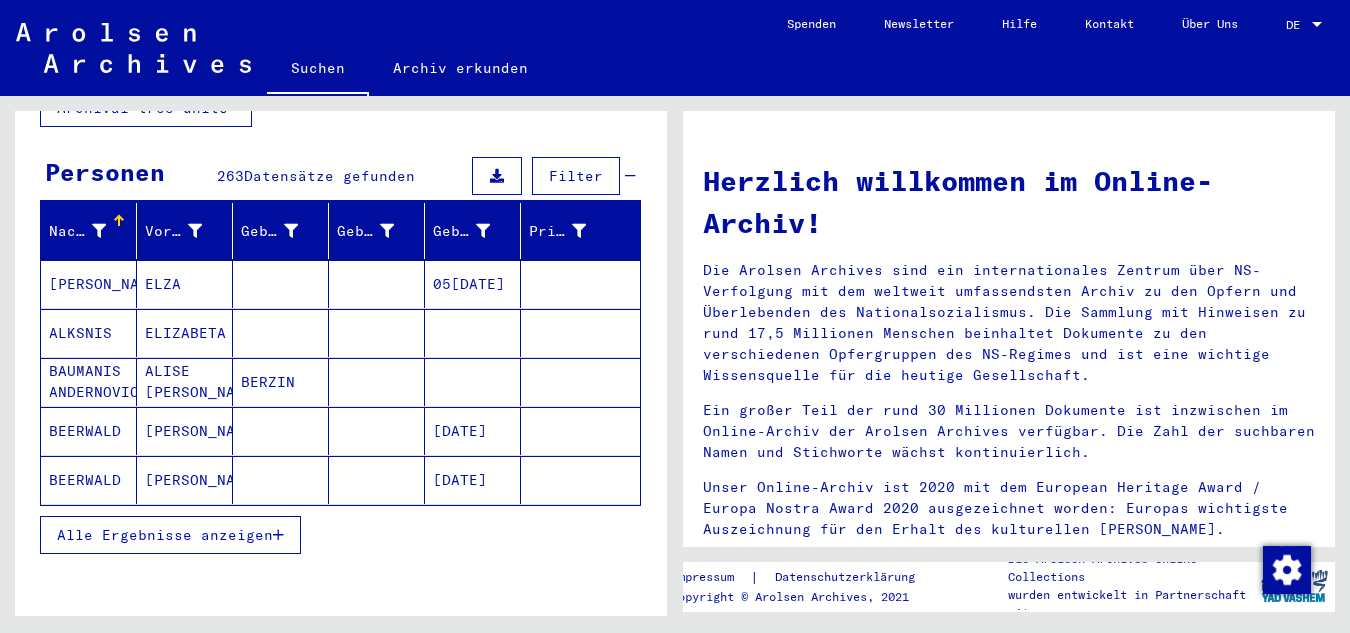 scroll, scrollTop: 200, scrollLeft: 0, axis: vertical 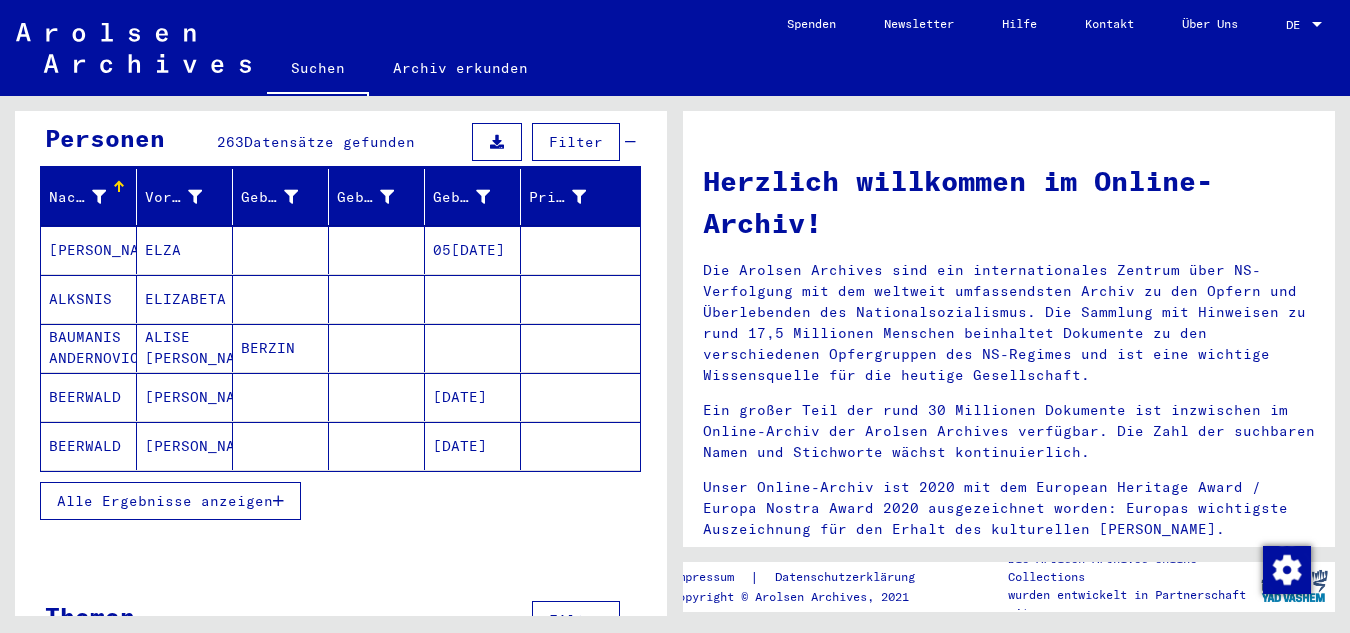 click on "Alle Ergebnisse anzeigen" at bounding box center (165, 501) 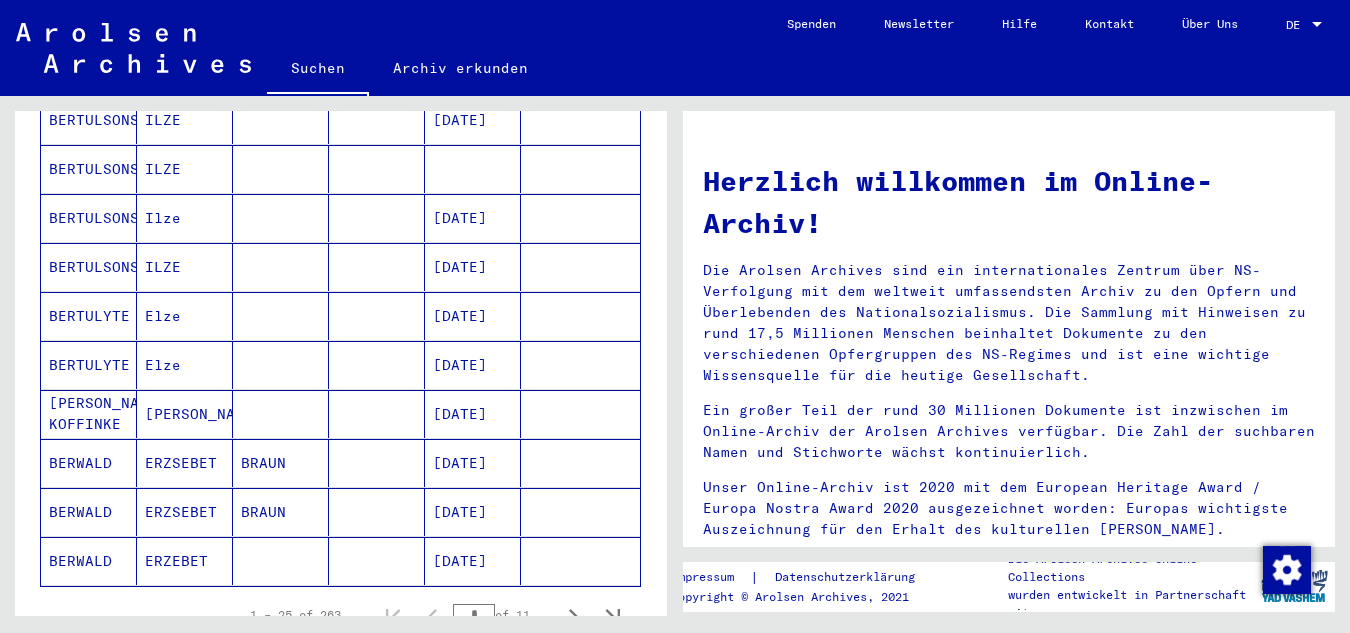 scroll, scrollTop: 1100, scrollLeft: 0, axis: vertical 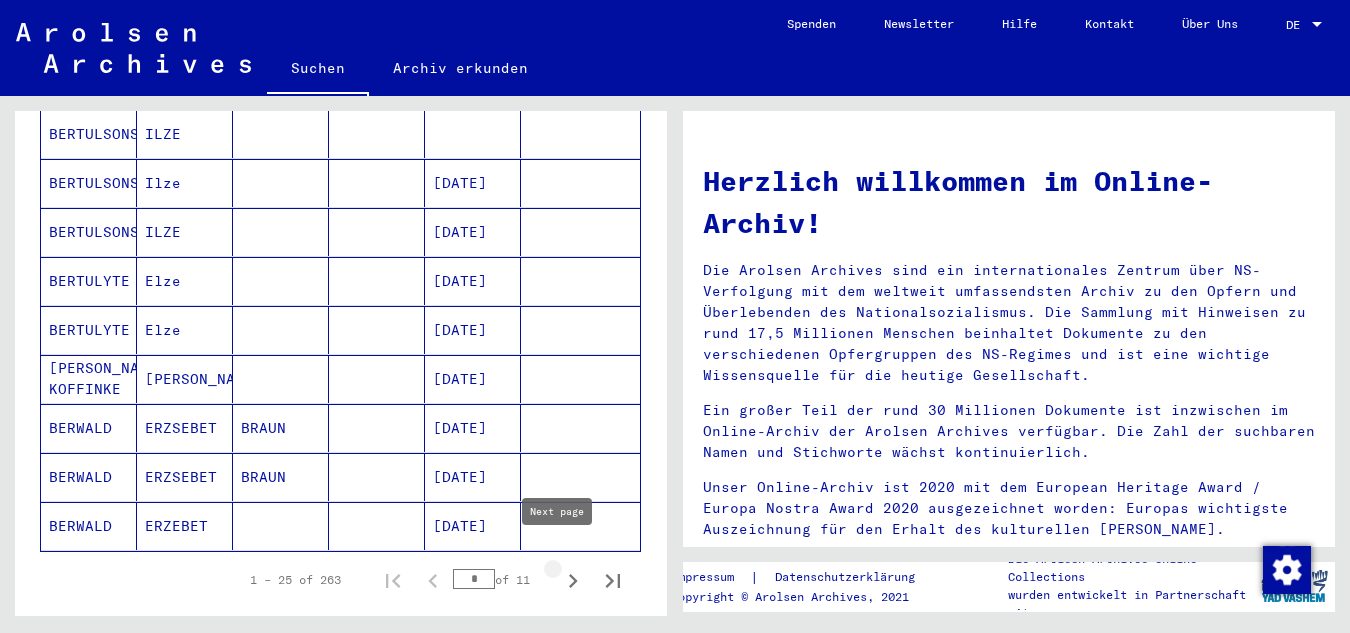 click 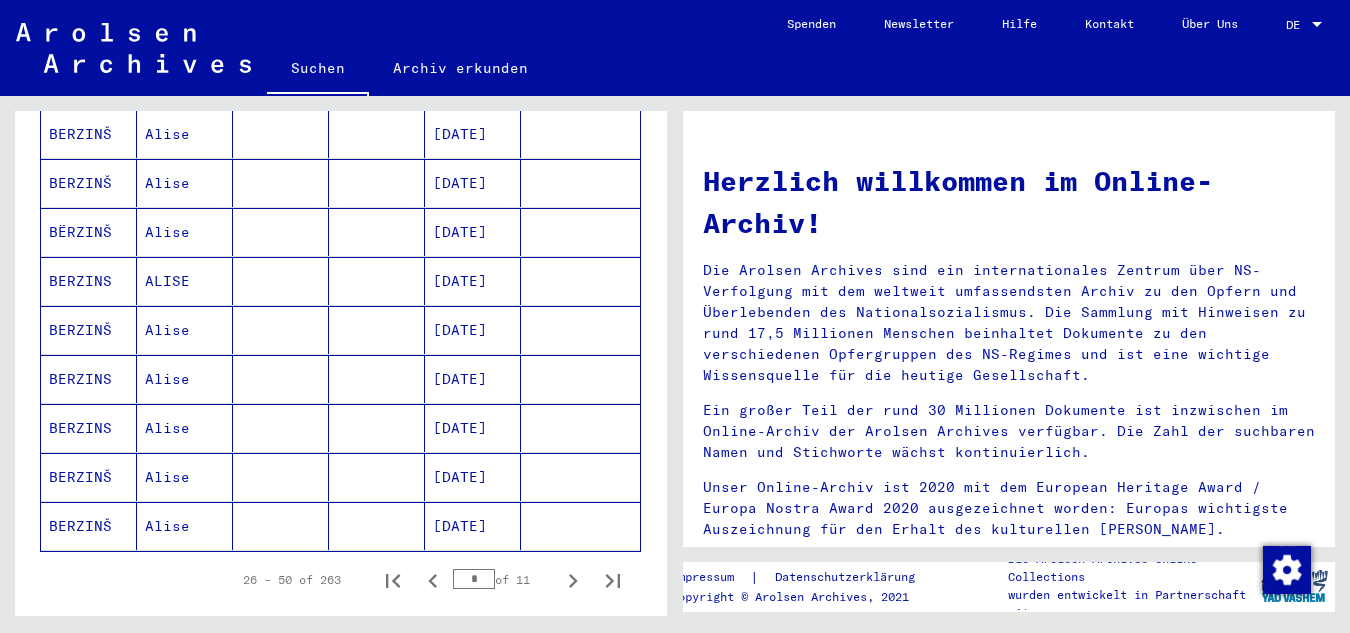 click 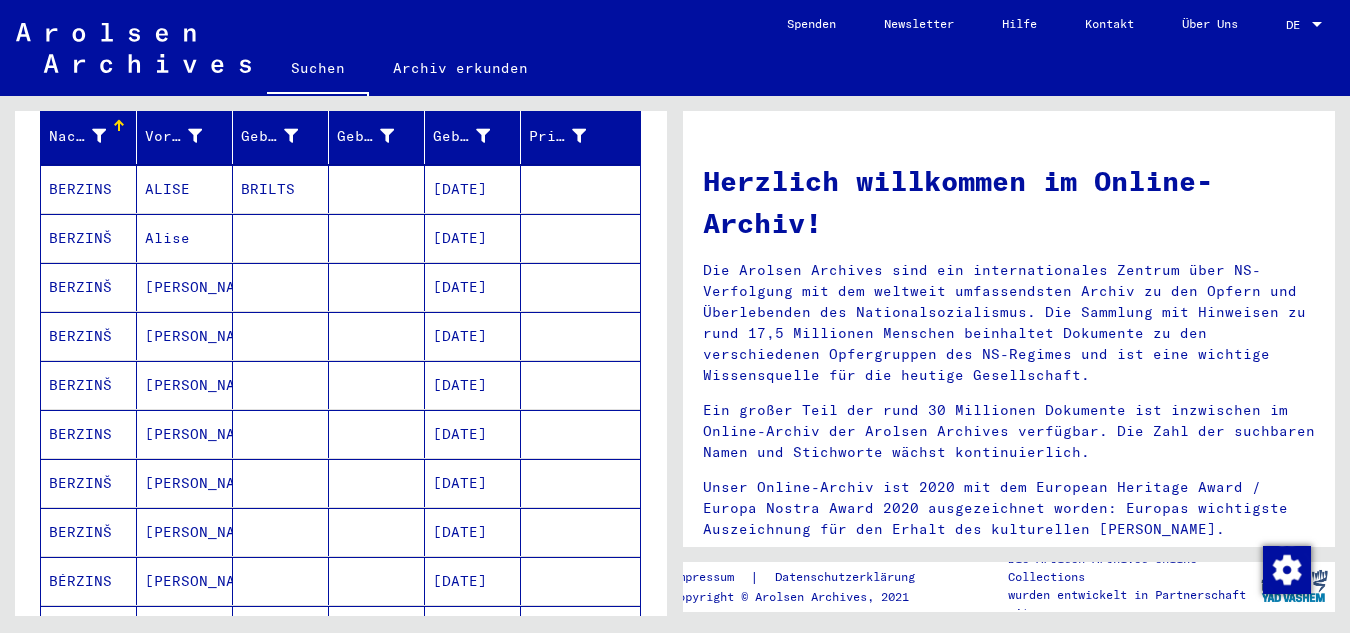 scroll, scrollTop: 300, scrollLeft: 0, axis: vertical 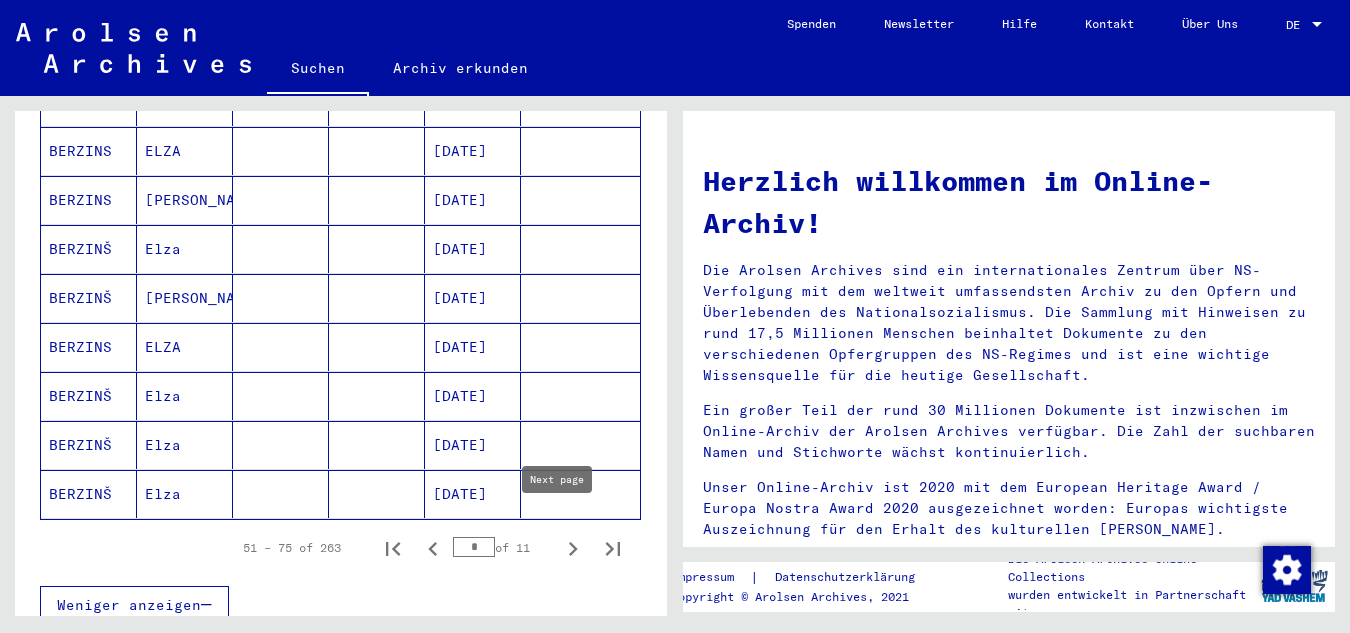 click 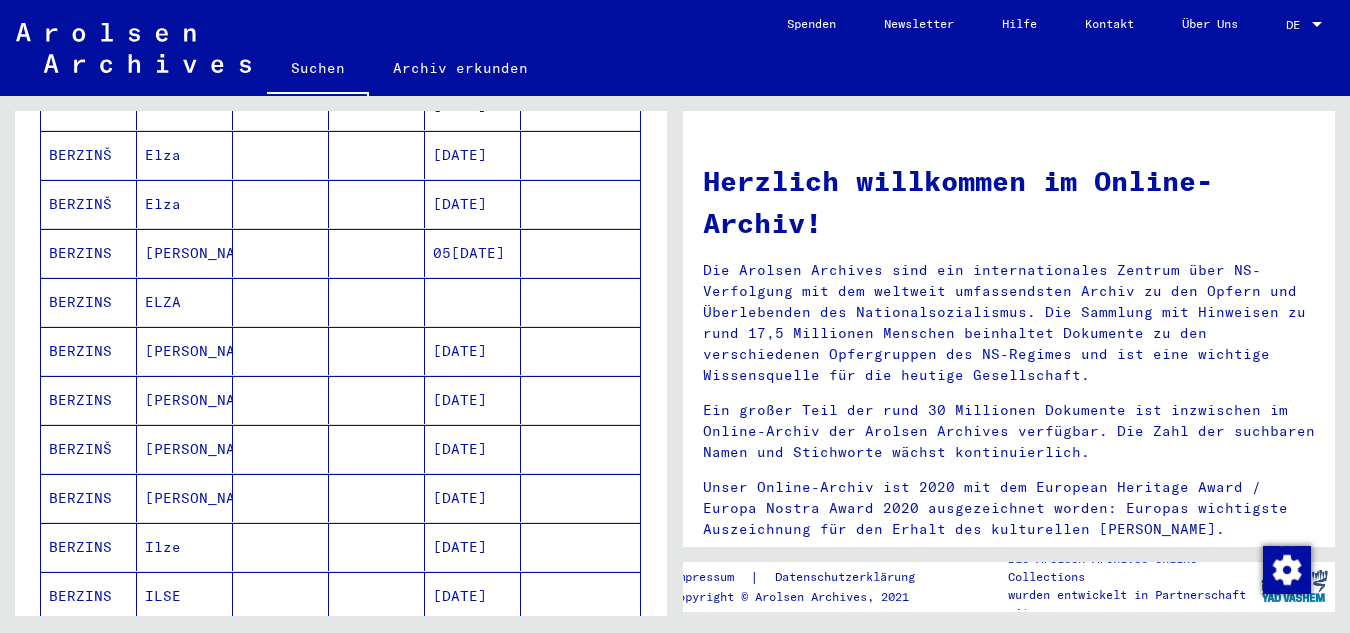 scroll, scrollTop: 1232, scrollLeft: 0, axis: vertical 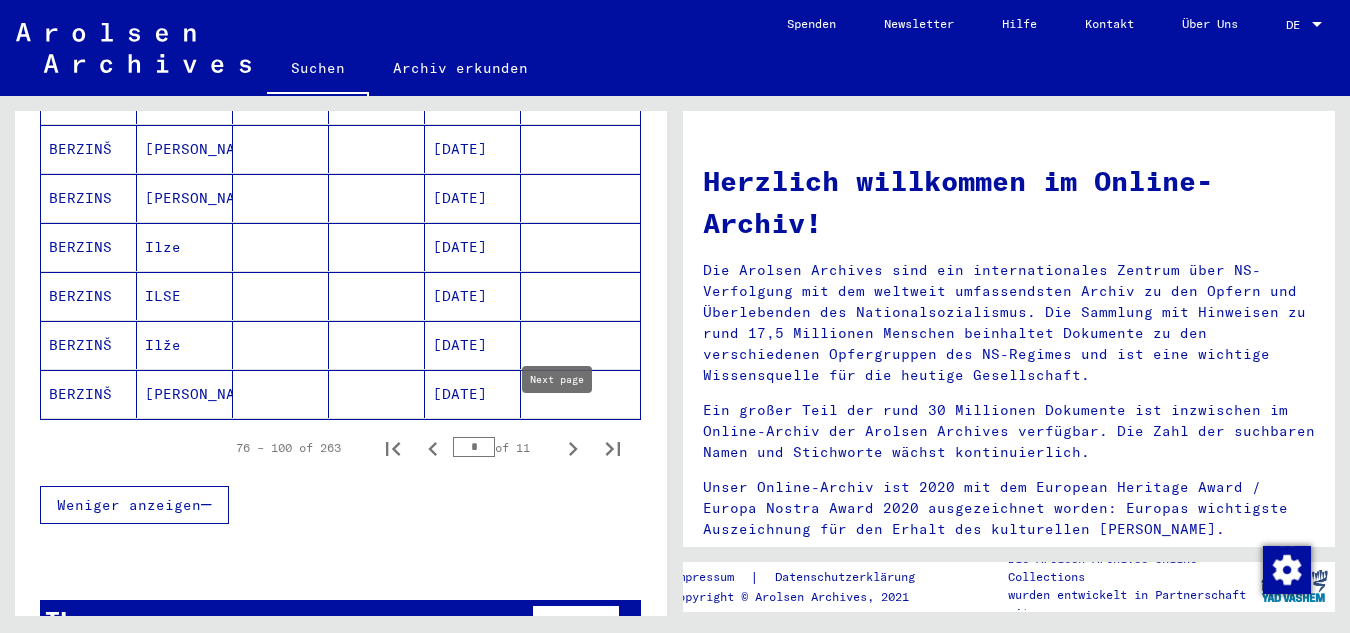 click 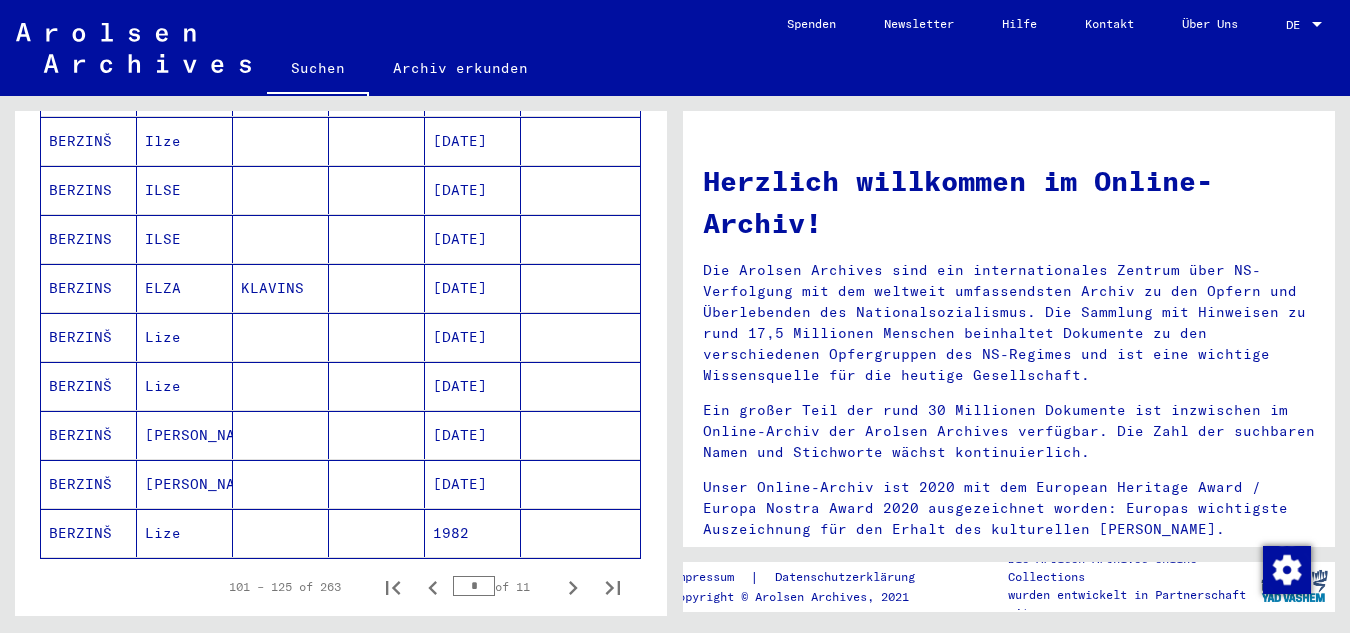 scroll, scrollTop: 1132, scrollLeft: 0, axis: vertical 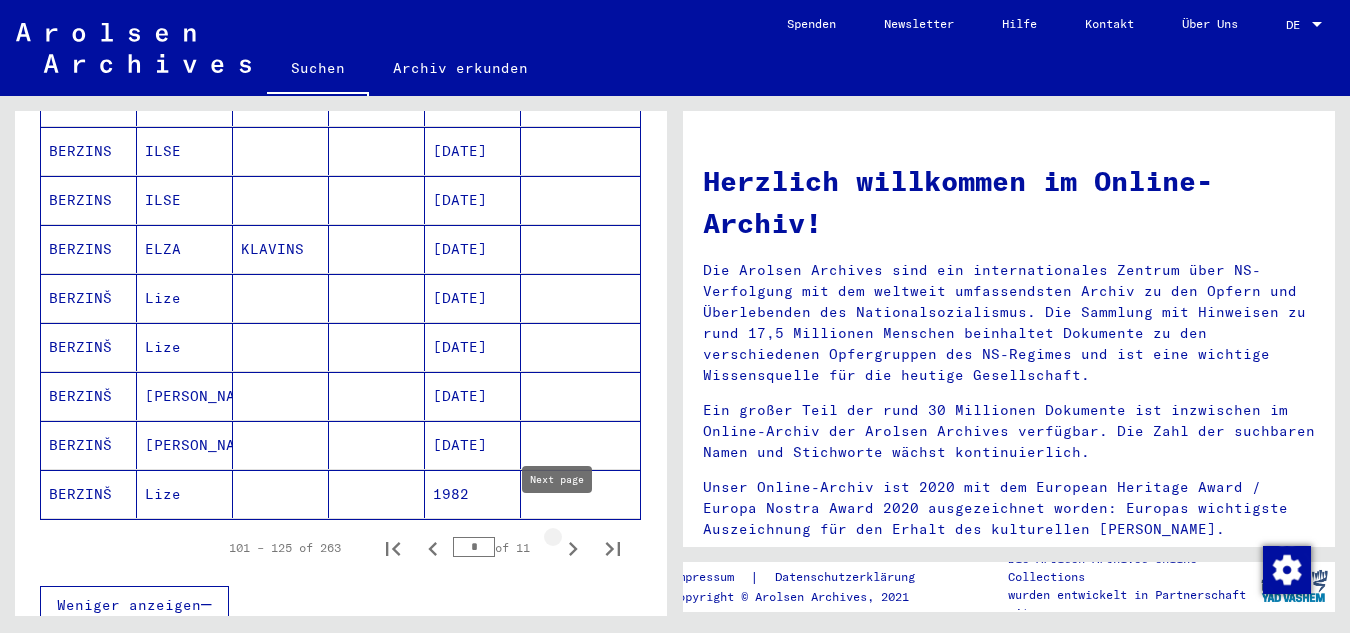 click 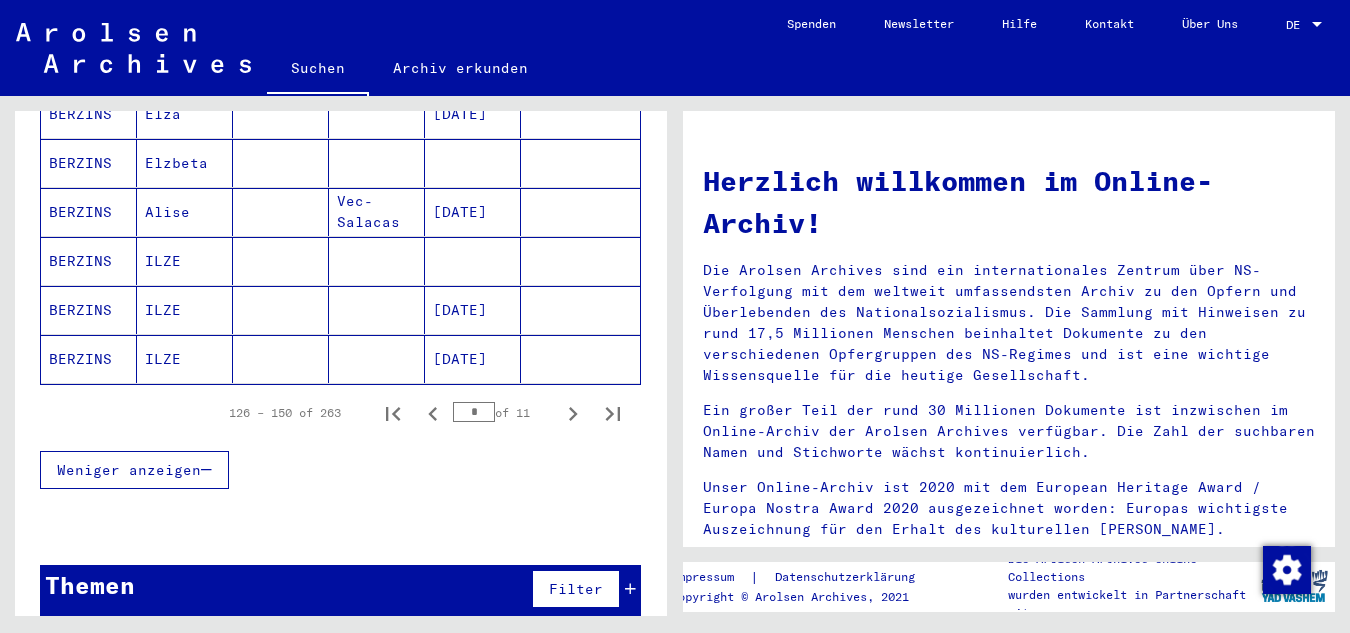 scroll, scrollTop: 1268, scrollLeft: 0, axis: vertical 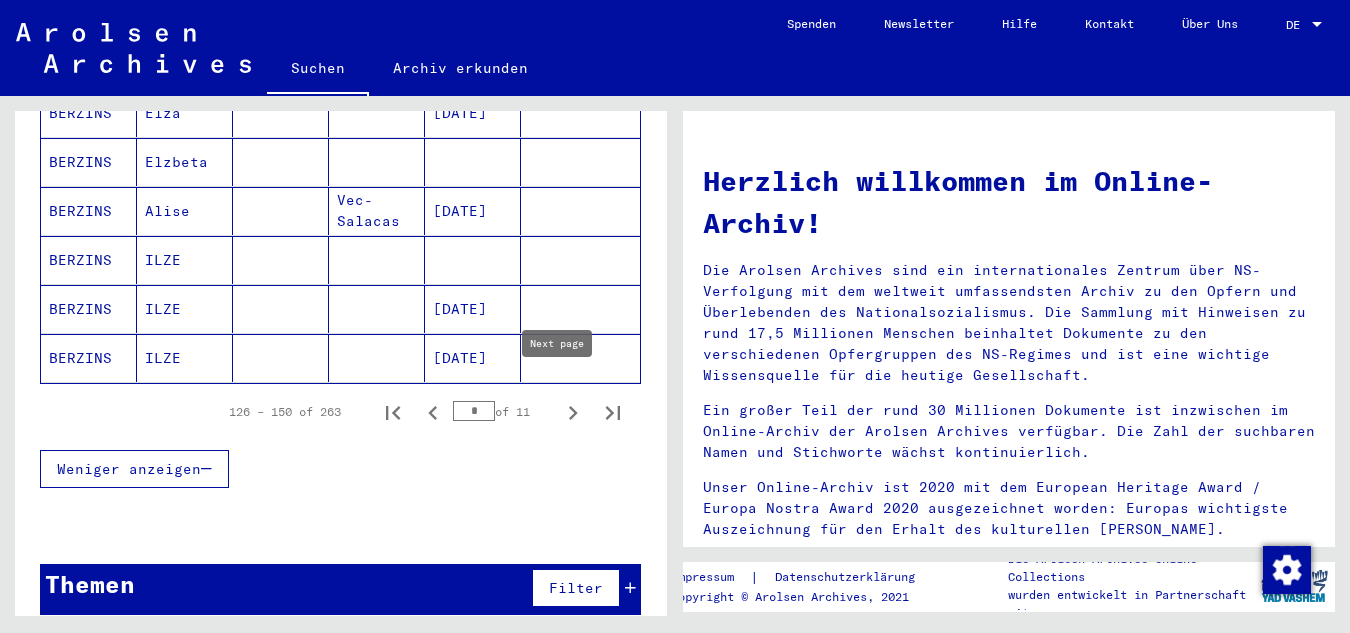 click 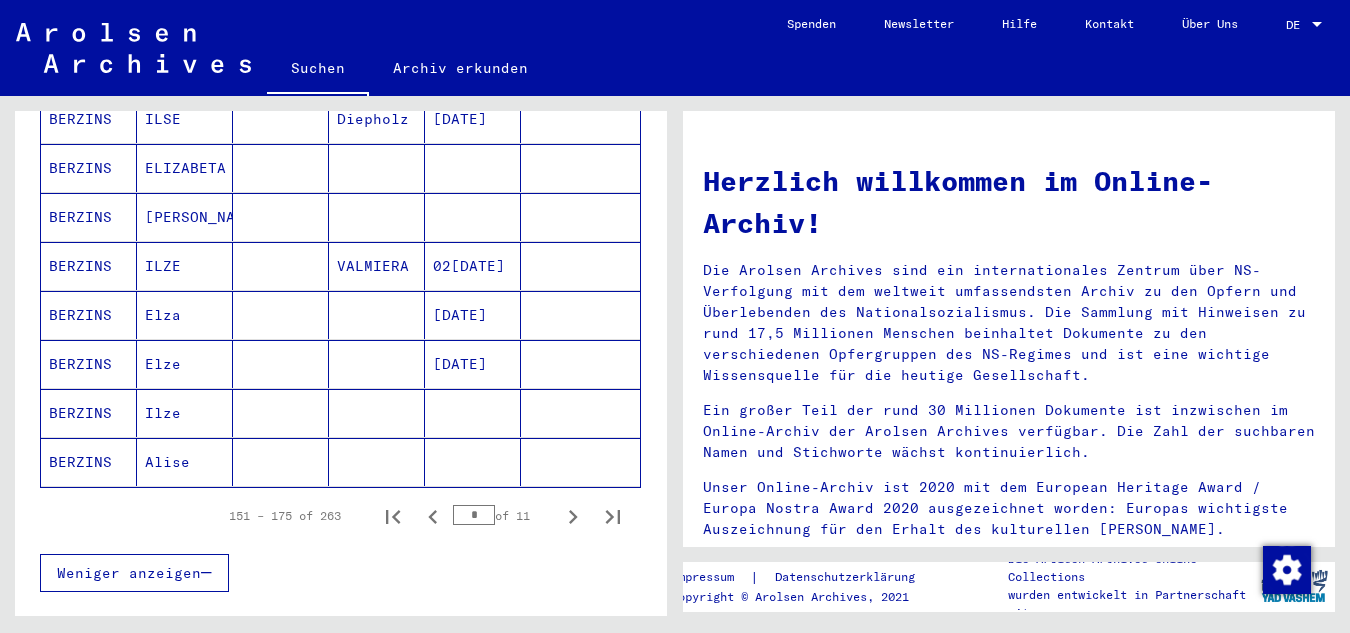 scroll, scrollTop: 1168, scrollLeft: 0, axis: vertical 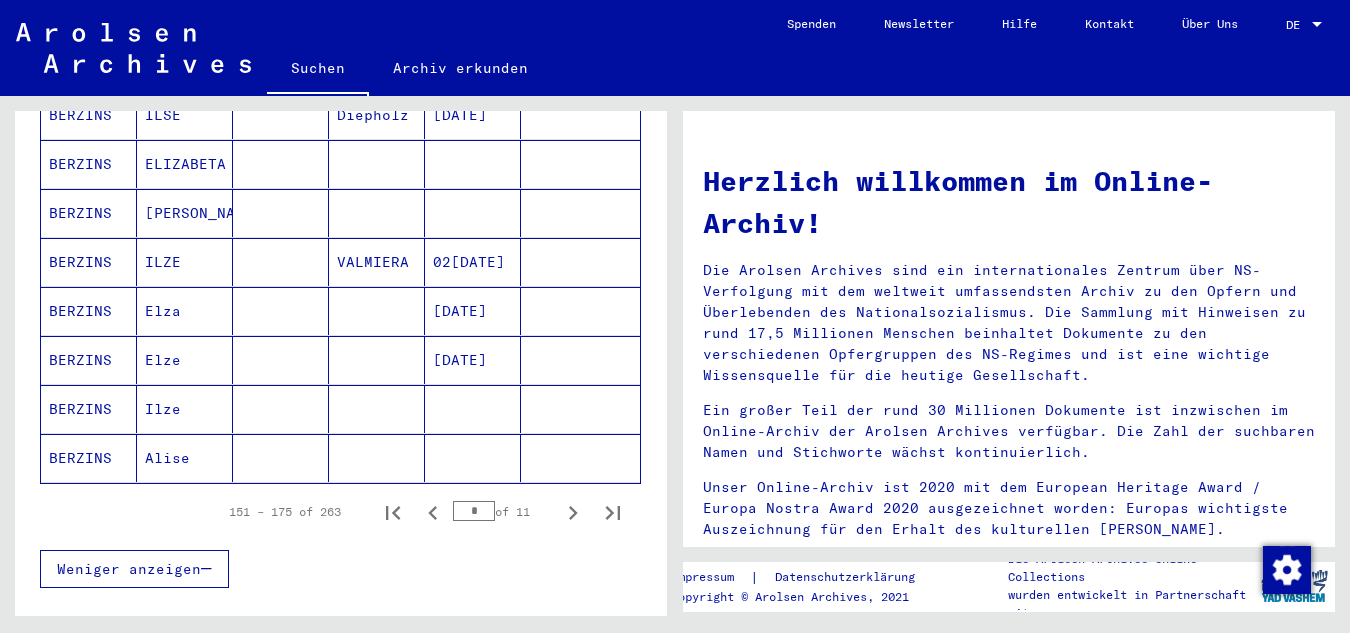 click on "BERZINS" 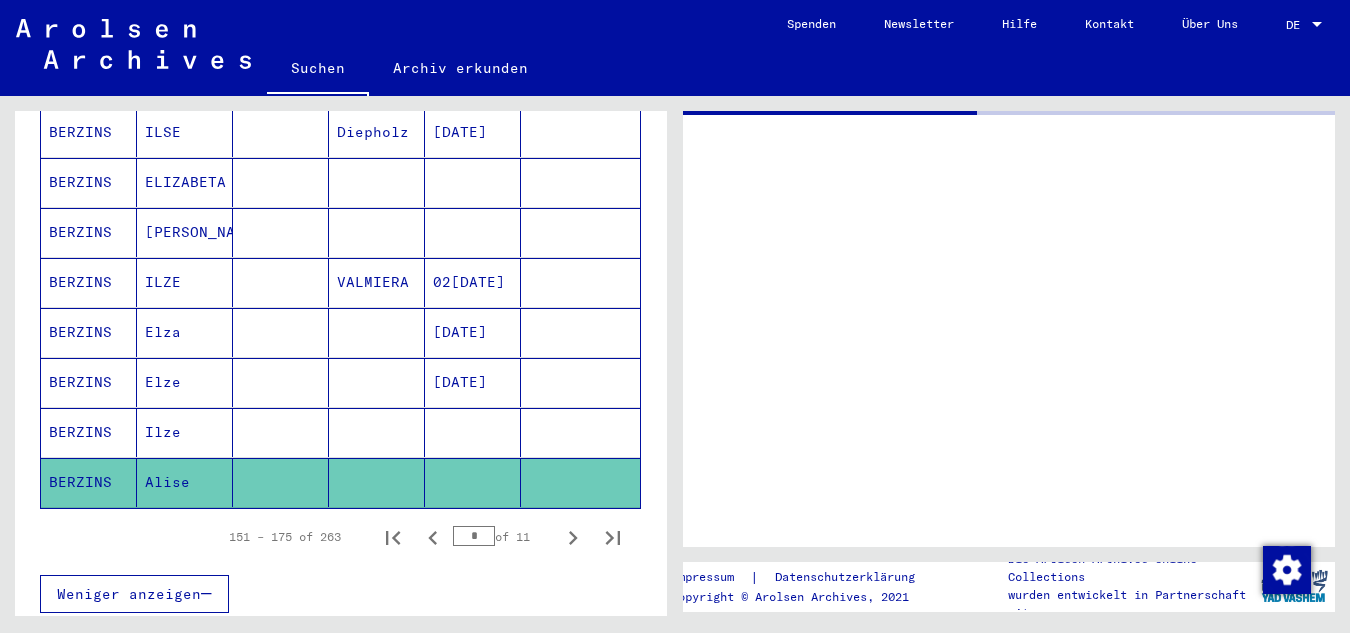 scroll, scrollTop: 1185, scrollLeft: 0, axis: vertical 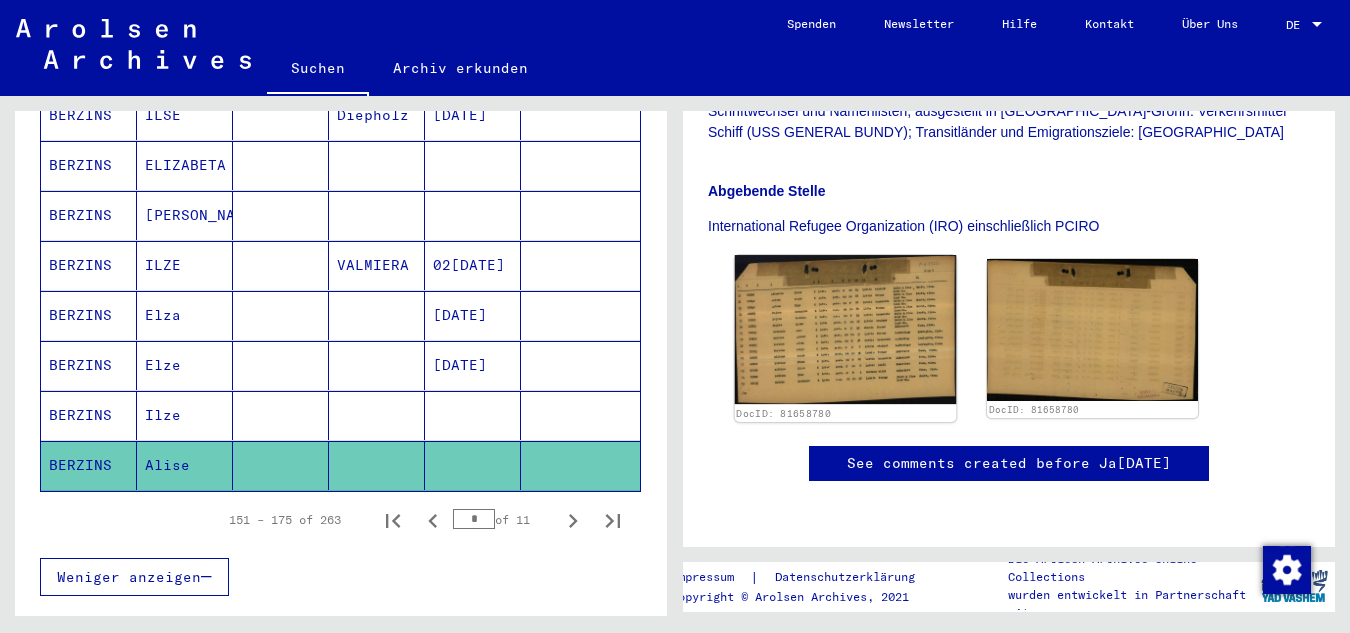 click 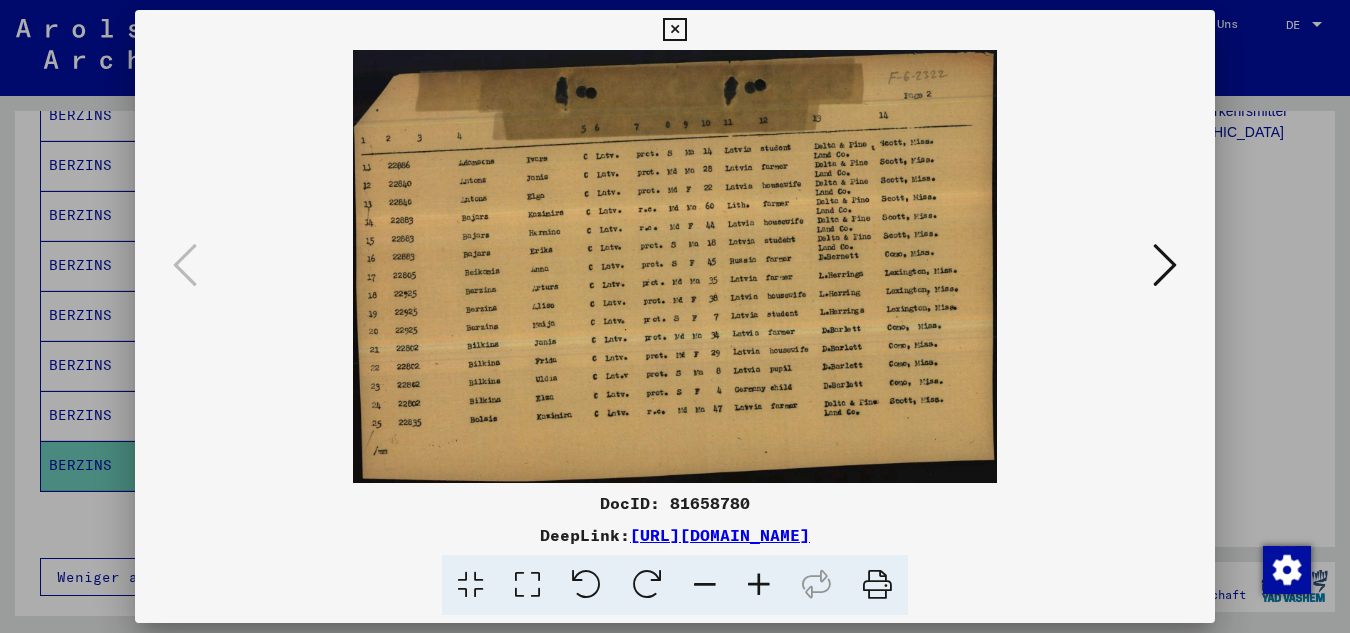 click at bounding box center [674, 30] 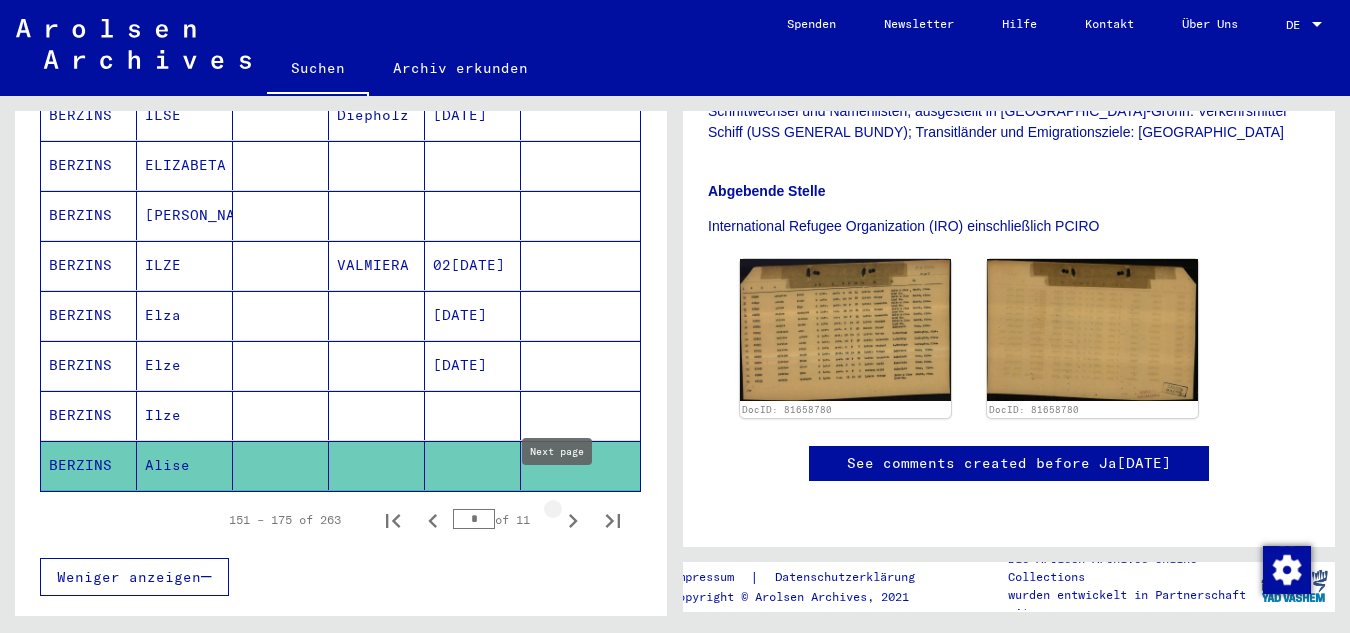 click 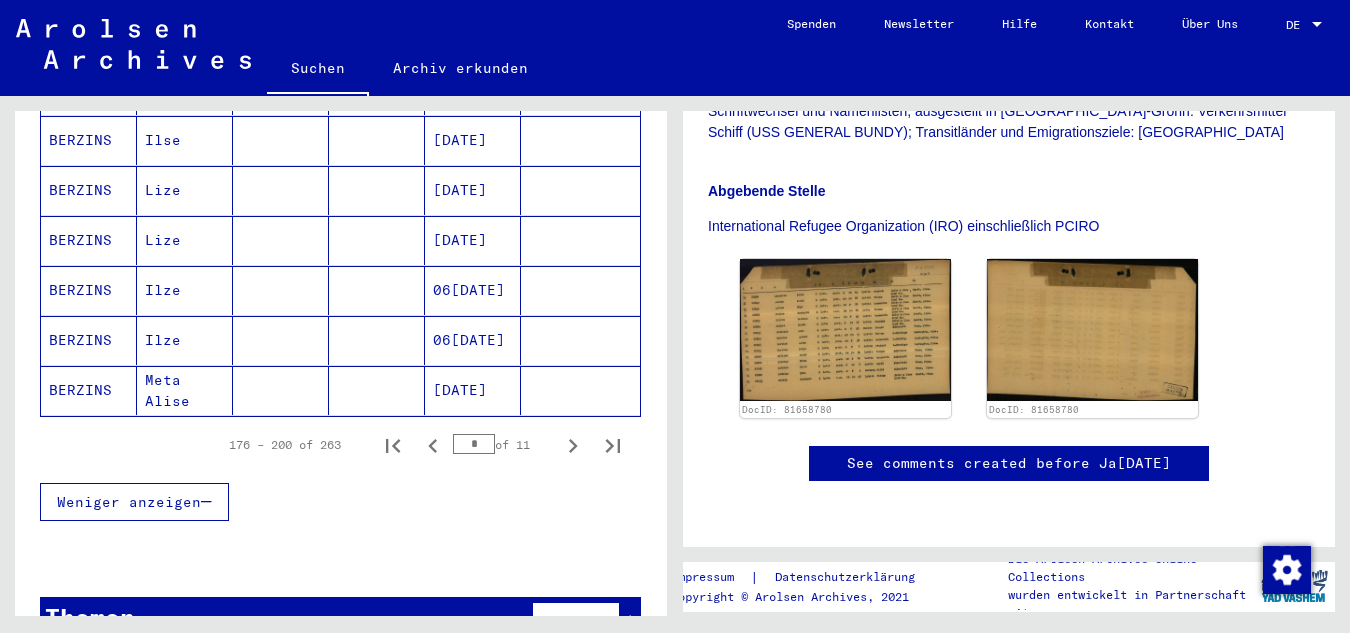 scroll, scrollTop: 1293, scrollLeft: 0, axis: vertical 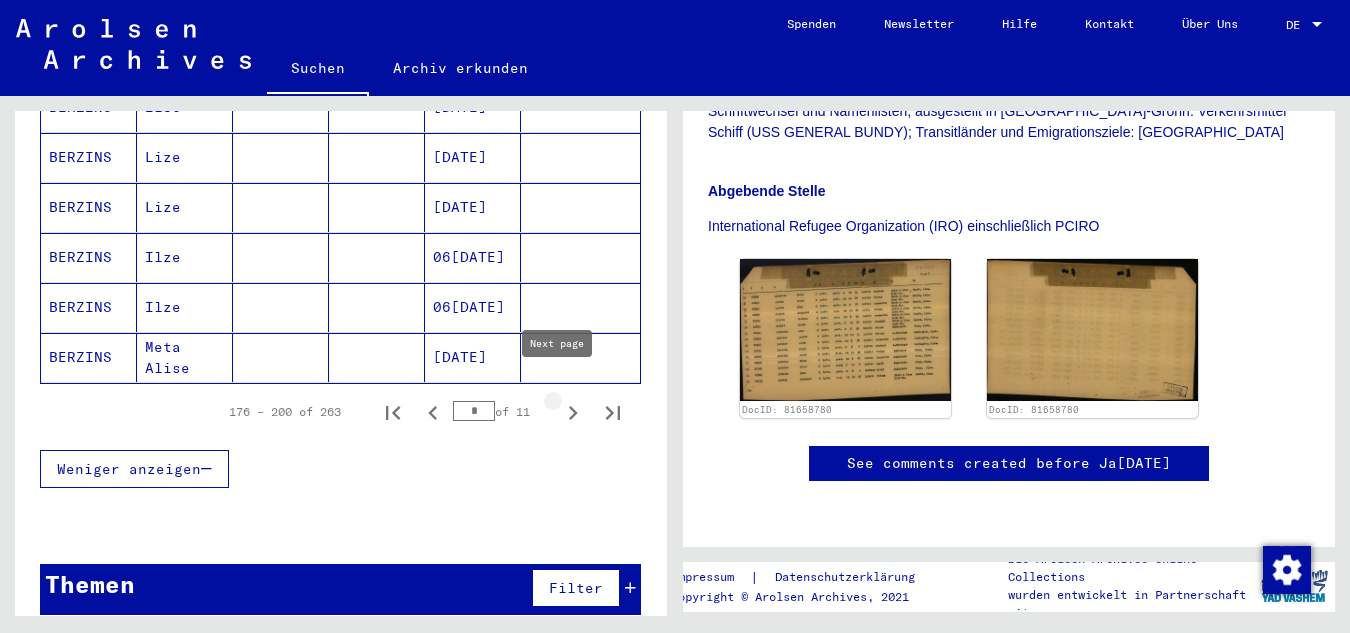 click 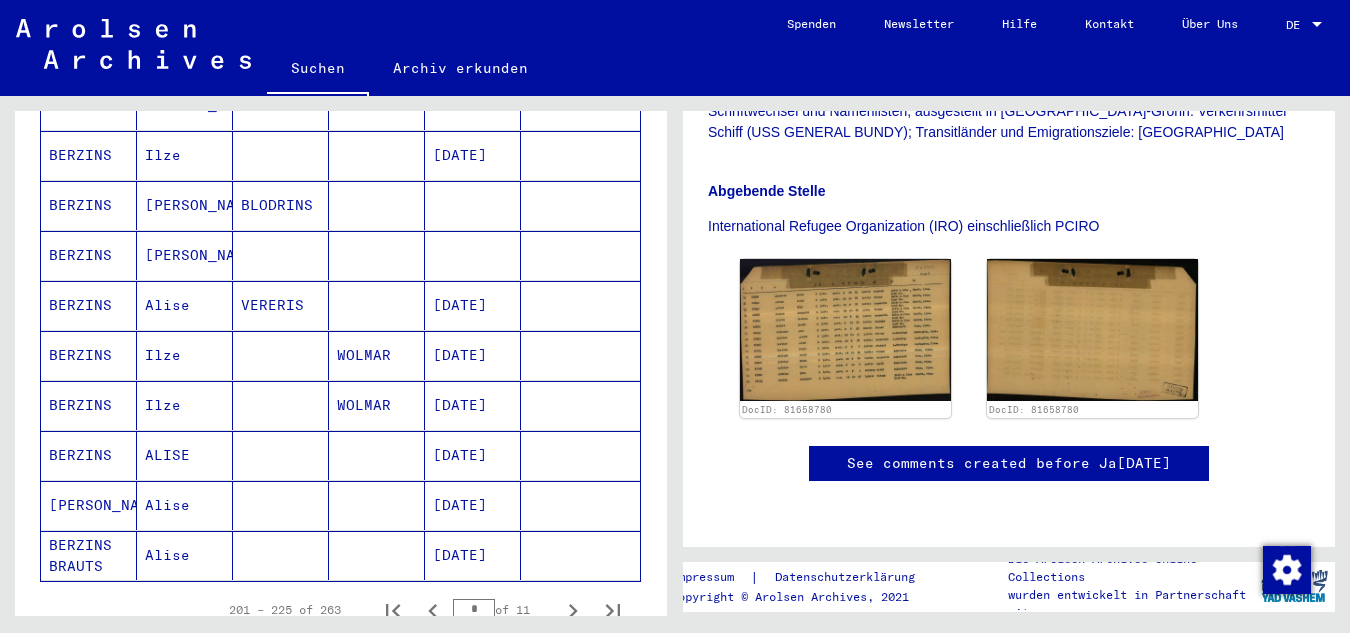 scroll, scrollTop: 1093, scrollLeft: 0, axis: vertical 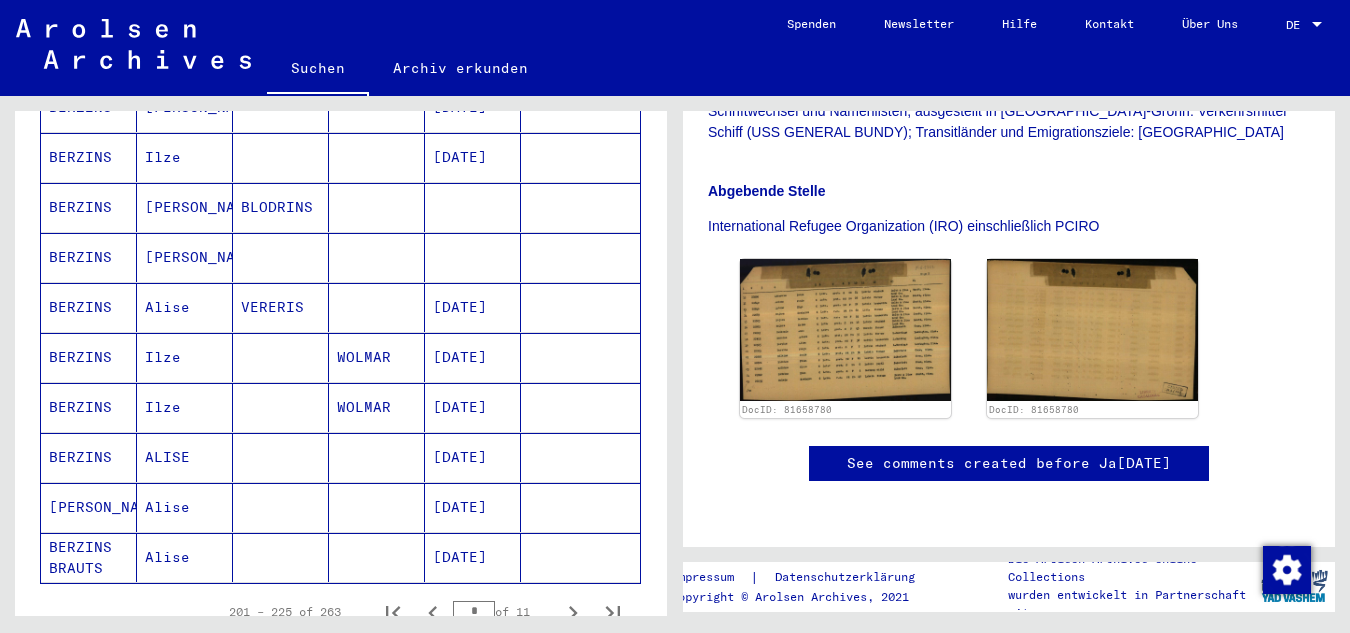 click on "BERZINS" at bounding box center (89, 357) 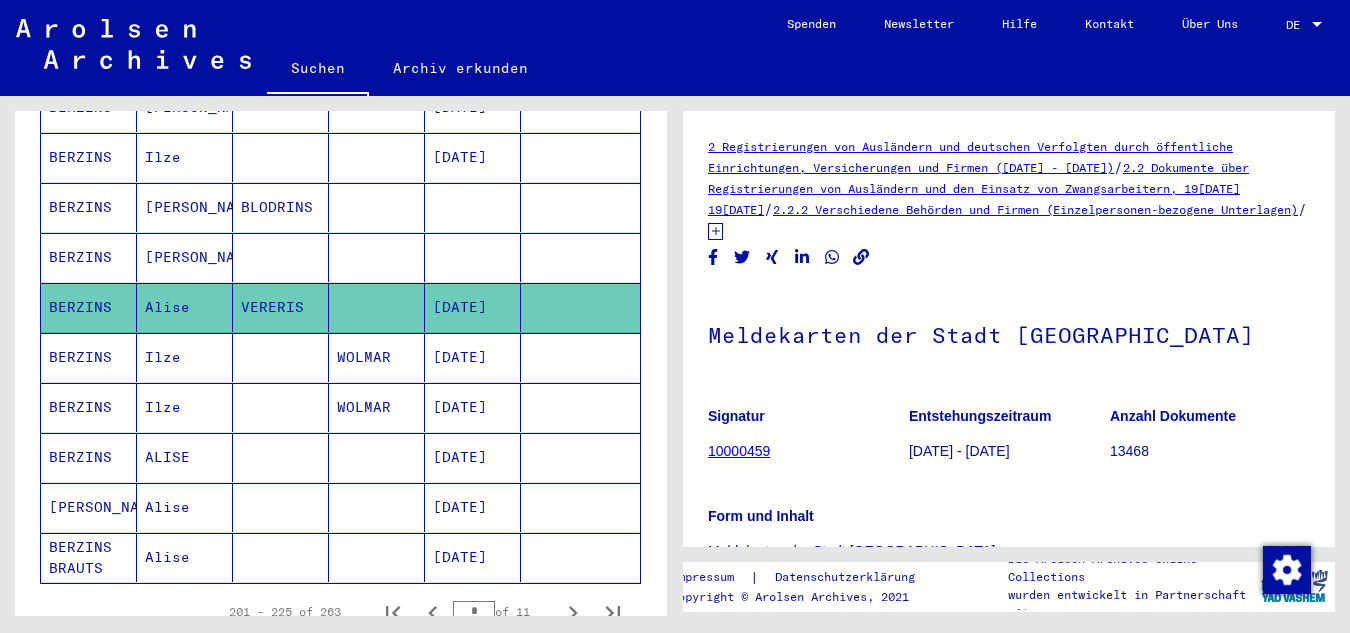 scroll, scrollTop: 0, scrollLeft: 0, axis: both 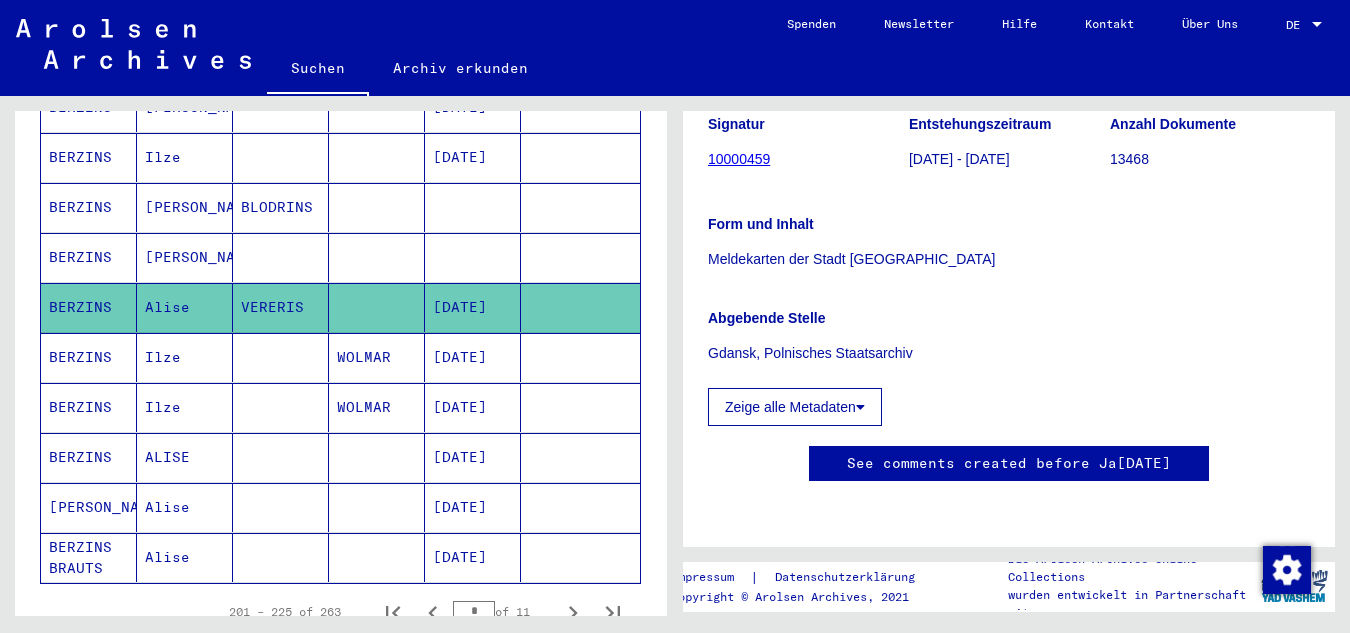 click on "BERZINS" at bounding box center (89, 407) 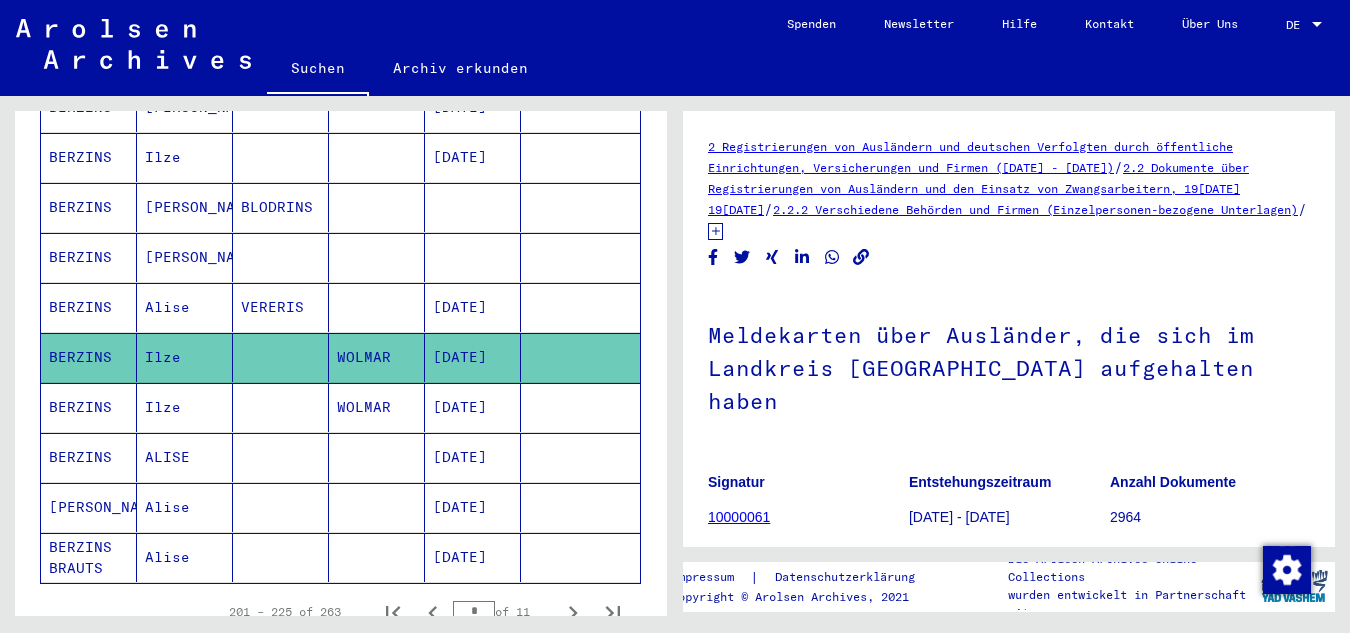 scroll, scrollTop: 0, scrollLeft: 0, axis: both 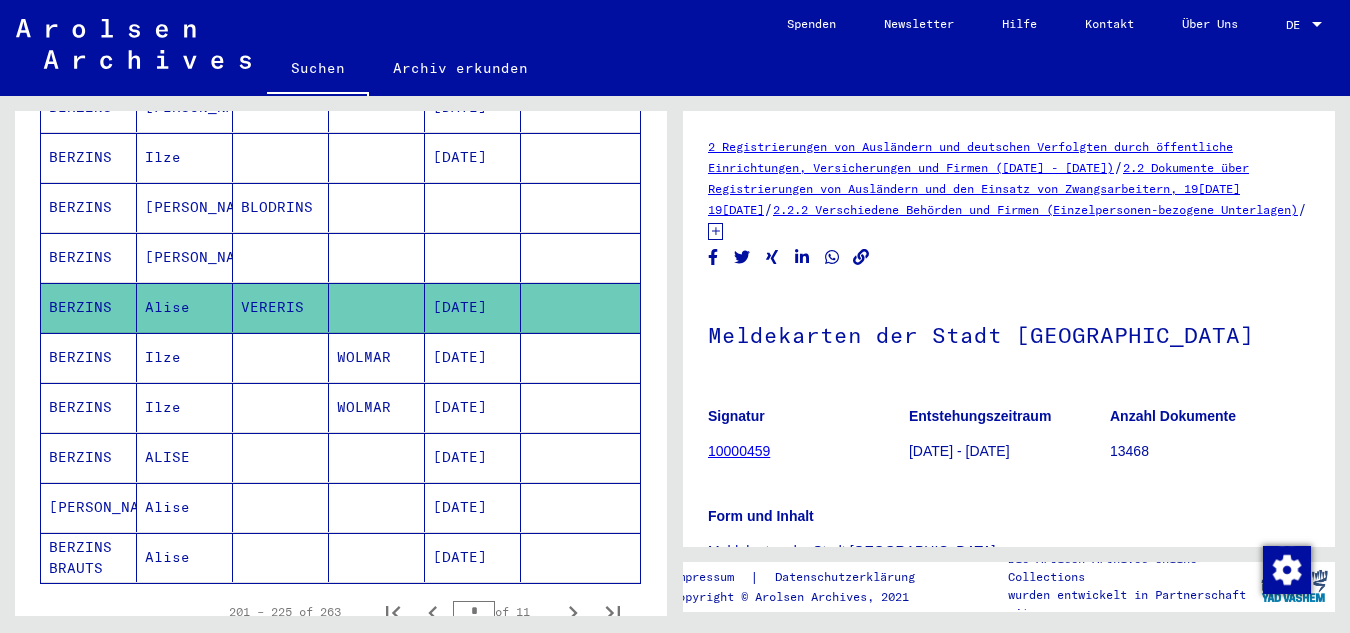 click on "10000459" 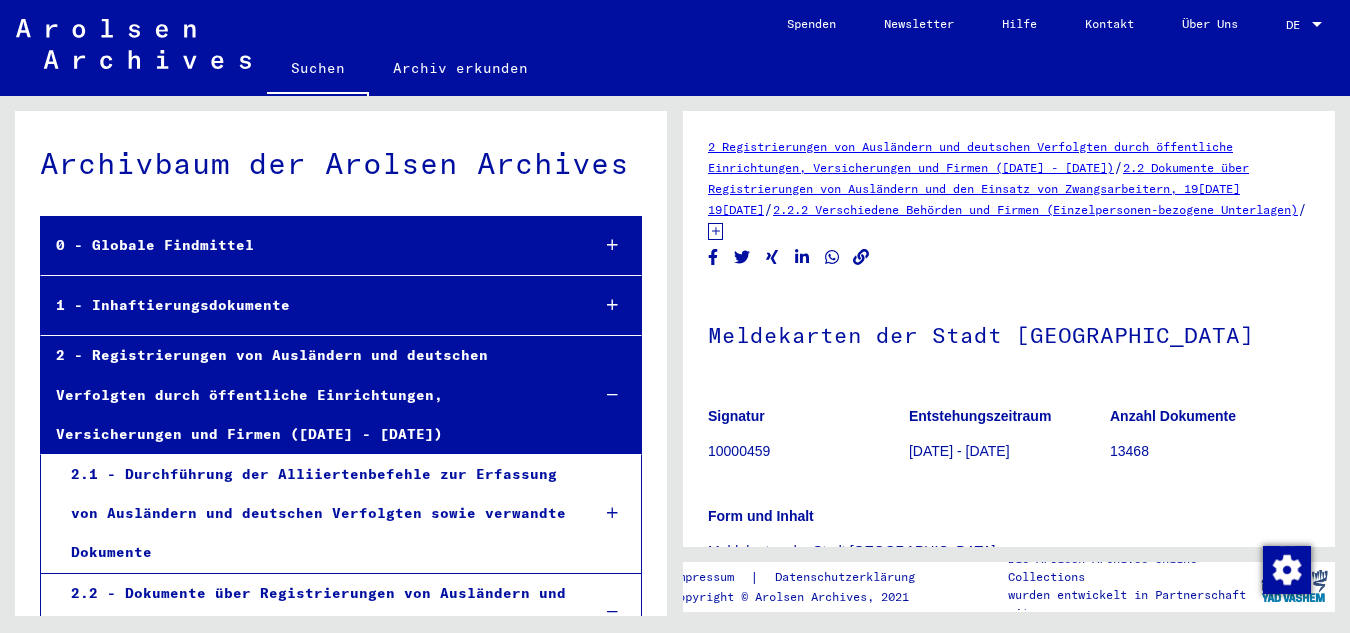 scroll, scrollTop: 10142, scrollLeft: 0, axis: vertical 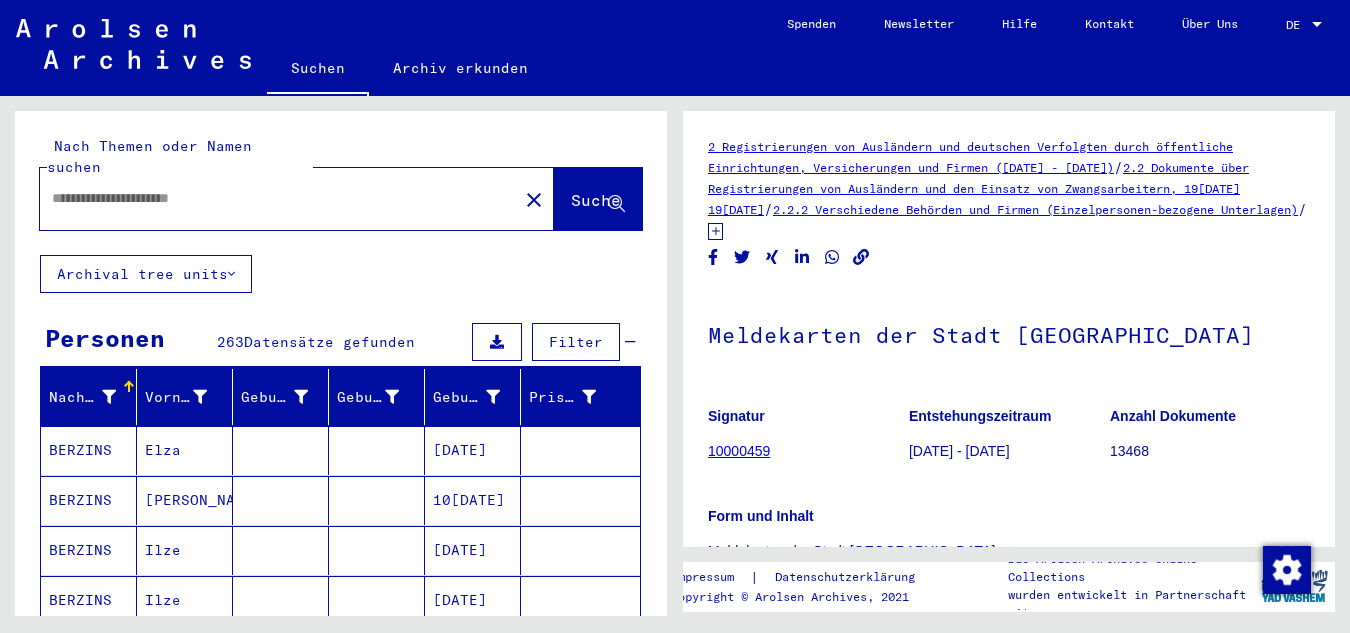 type on "********" 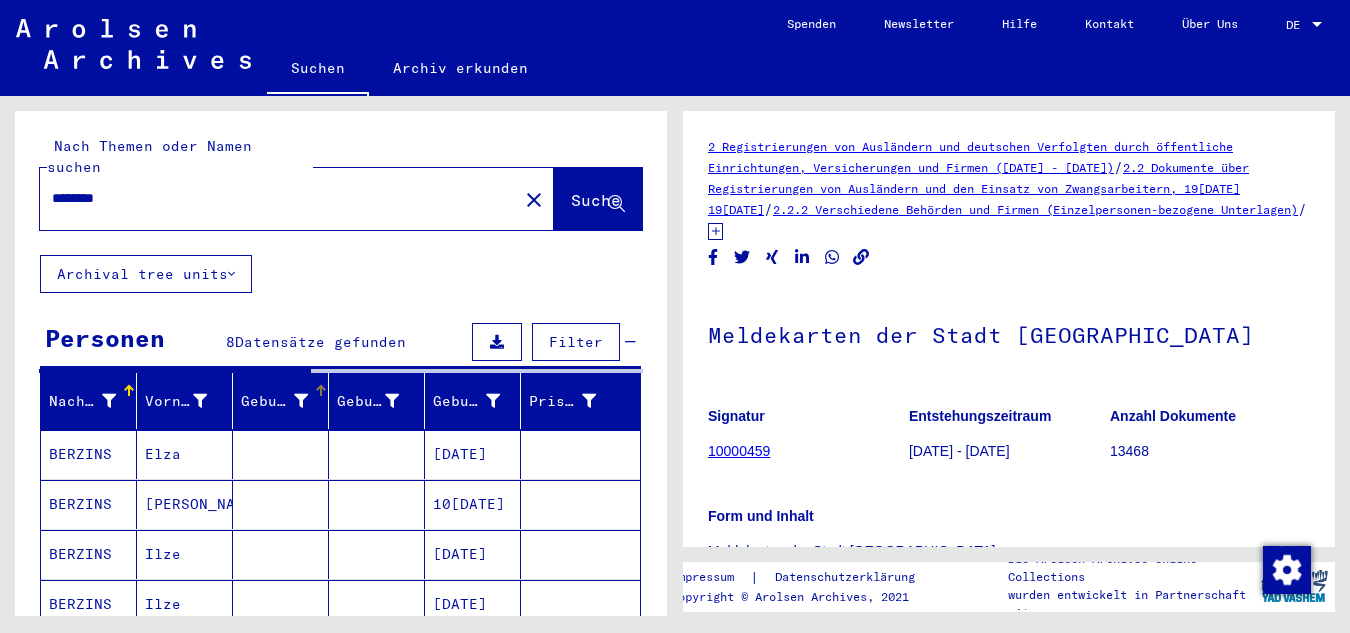 scroll, scrollTop: 0, scrollLeft: 0, axis: both 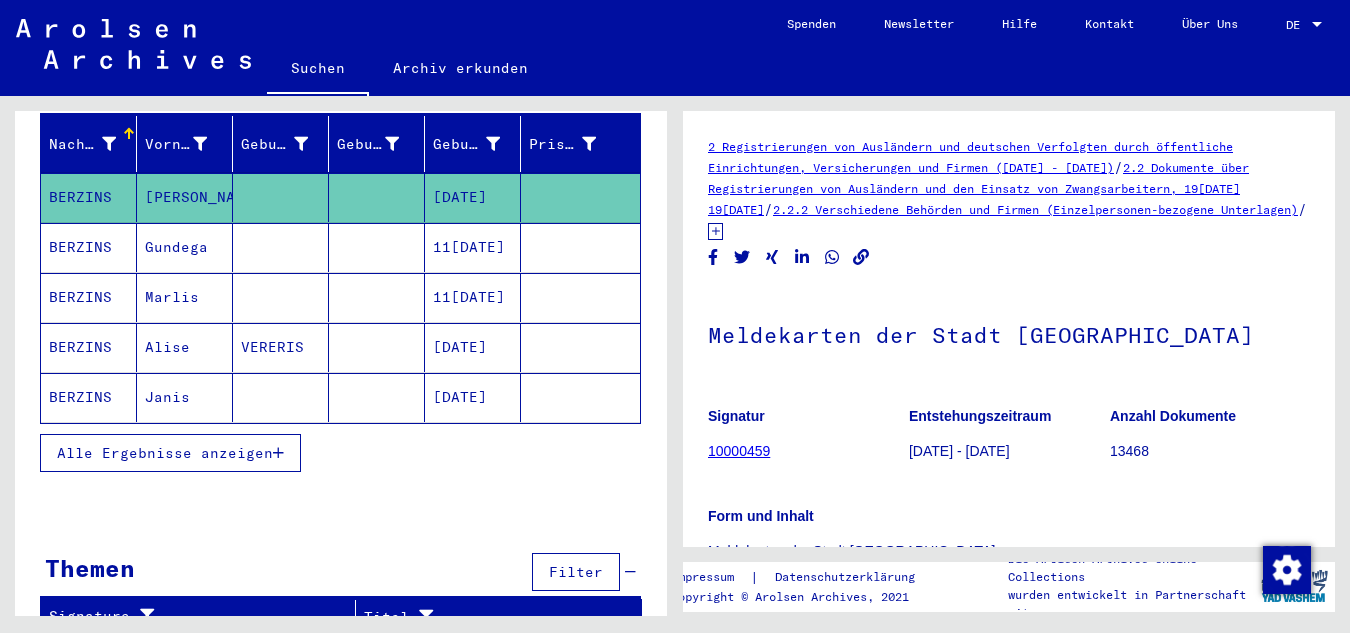 click on "BERZINS" at bounding box center [89, 397] 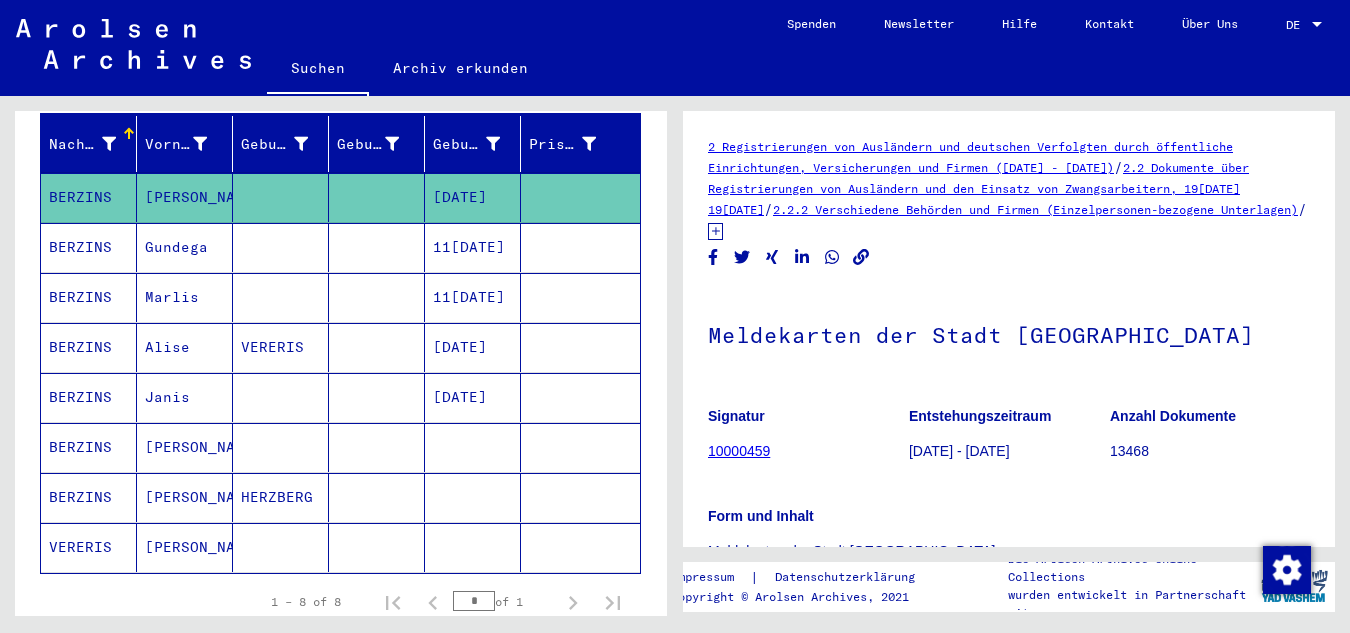 click on "BERZINS" at bounding box center (89, 397) 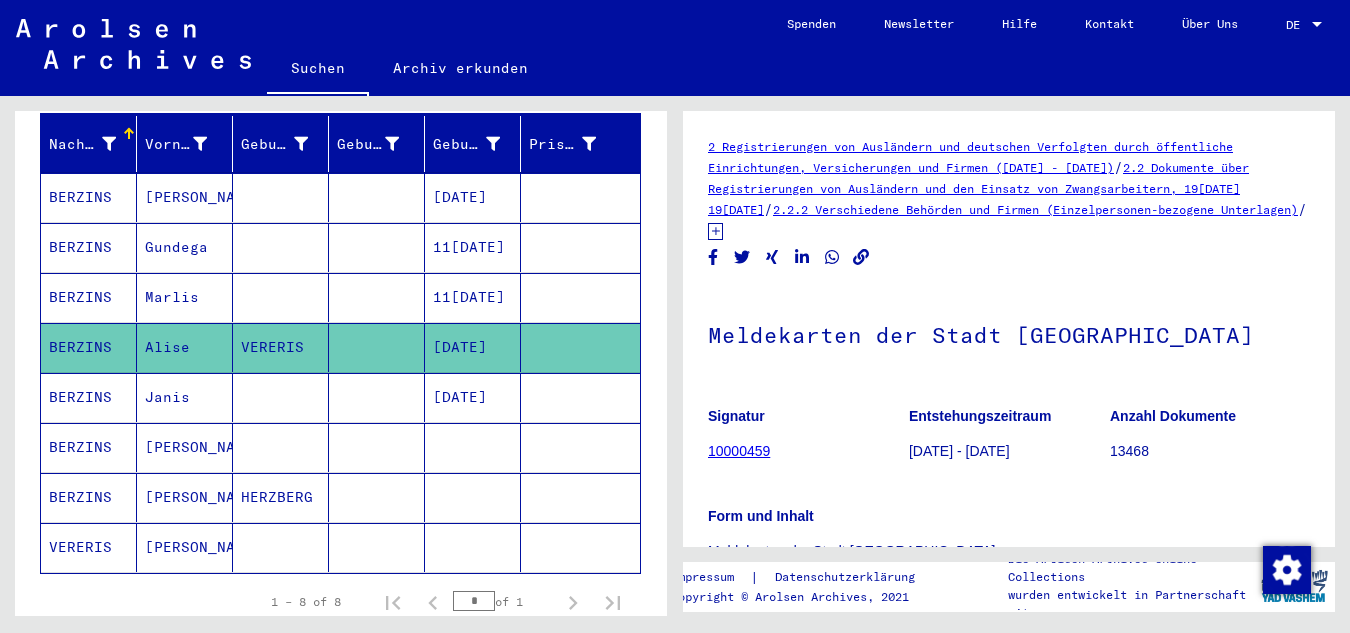 click on "BERZINS" 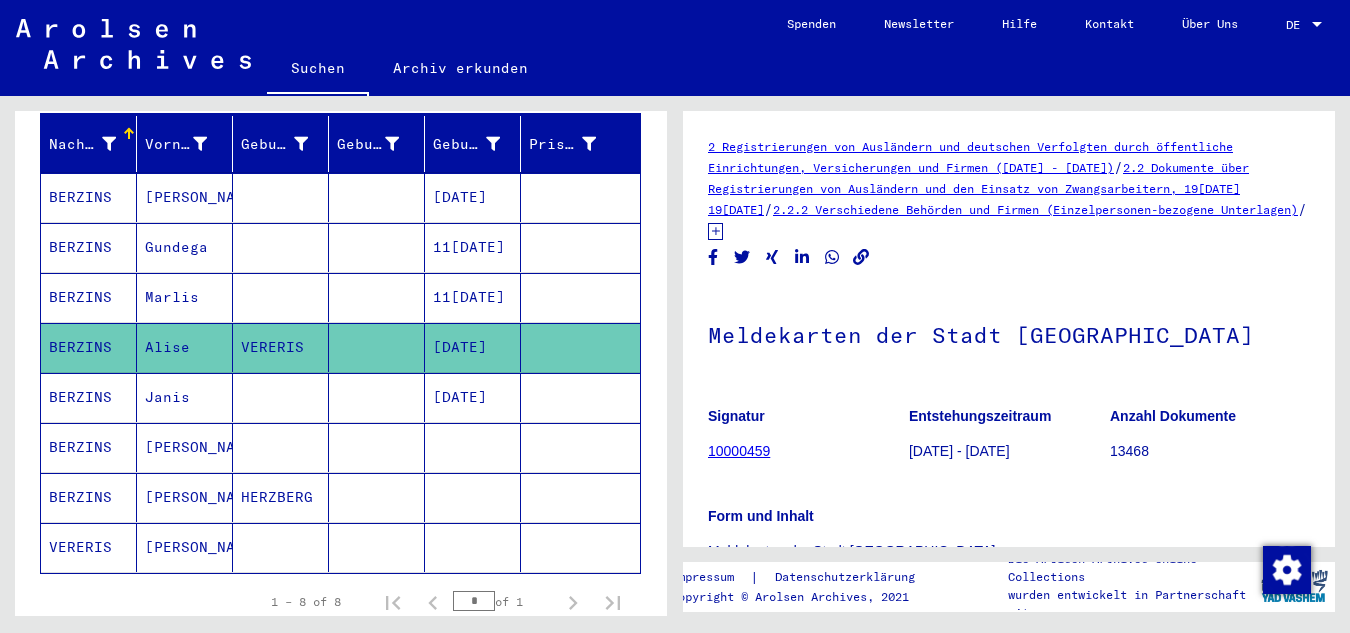 click on "BERZINS" 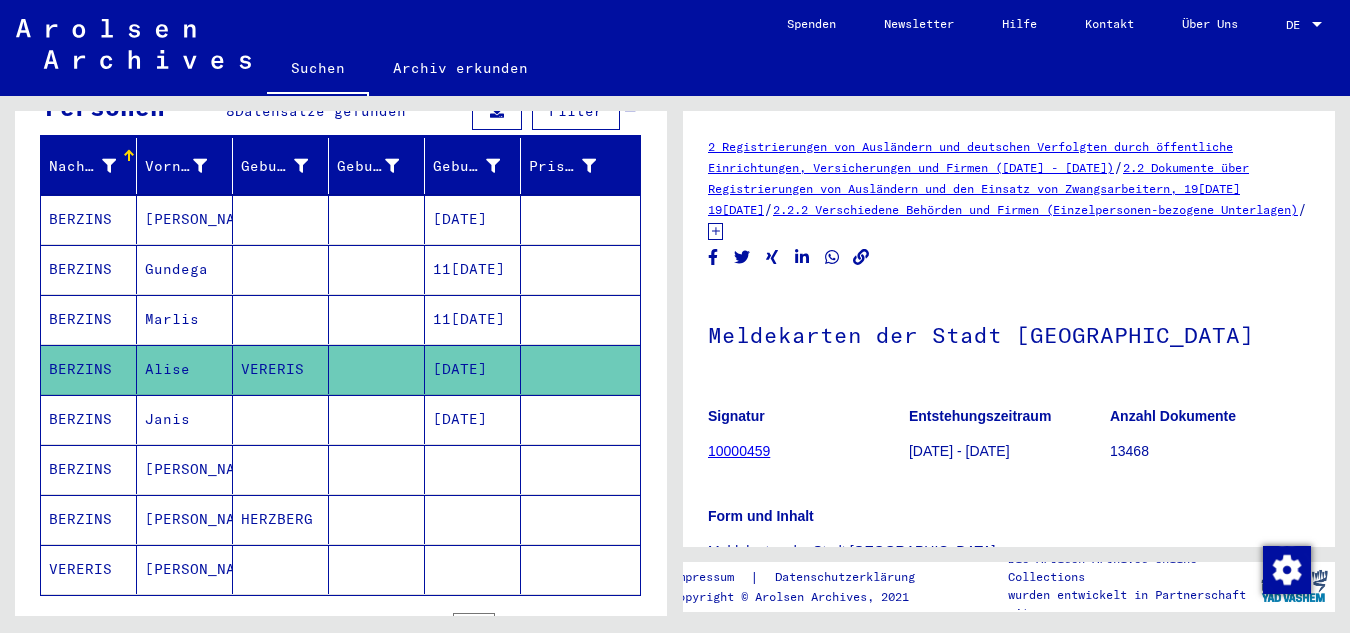 scroll, scrollTop: 217, scrollLeft: 0, axis: vertical 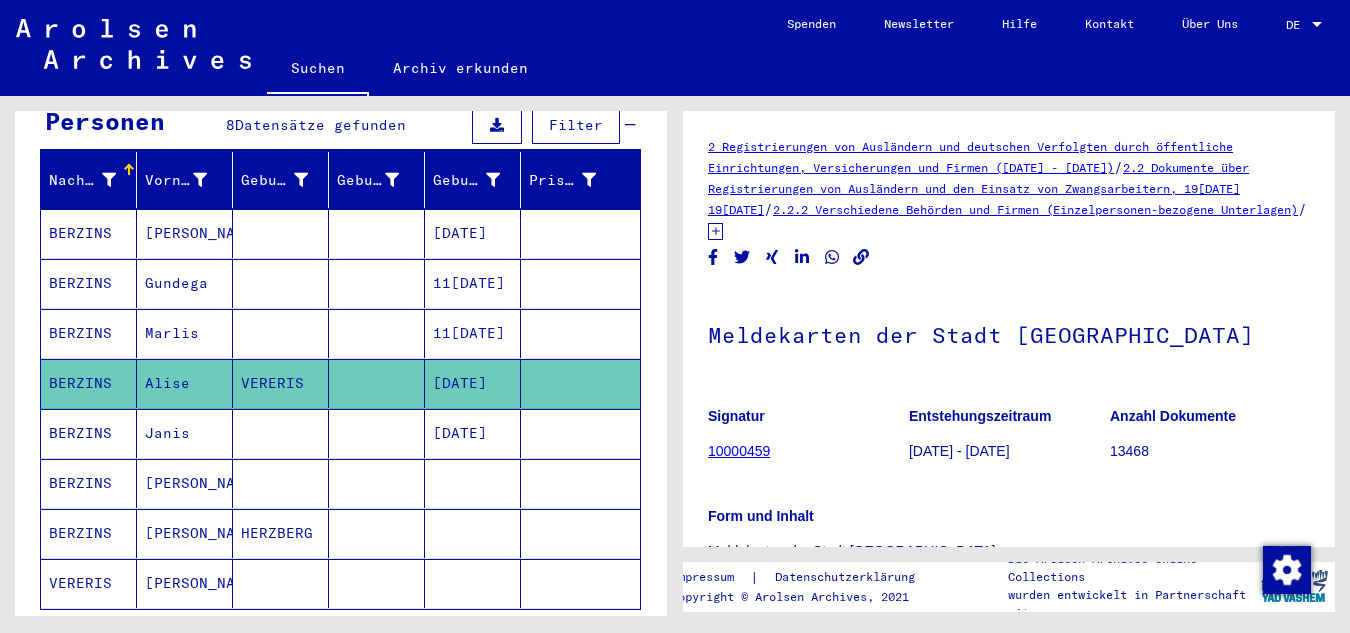 click on "BERZINS" at bounding box center (89, 283) 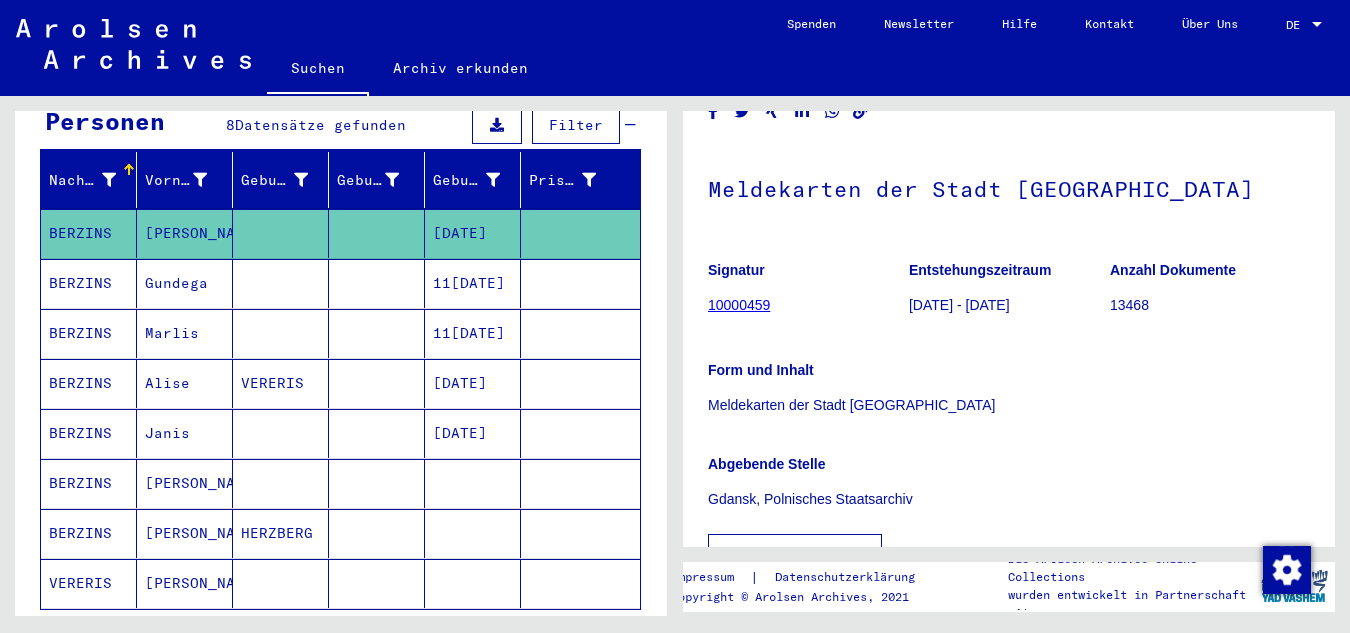 scroll, scrollTop: 0, scrollLeft: 0, axis: both 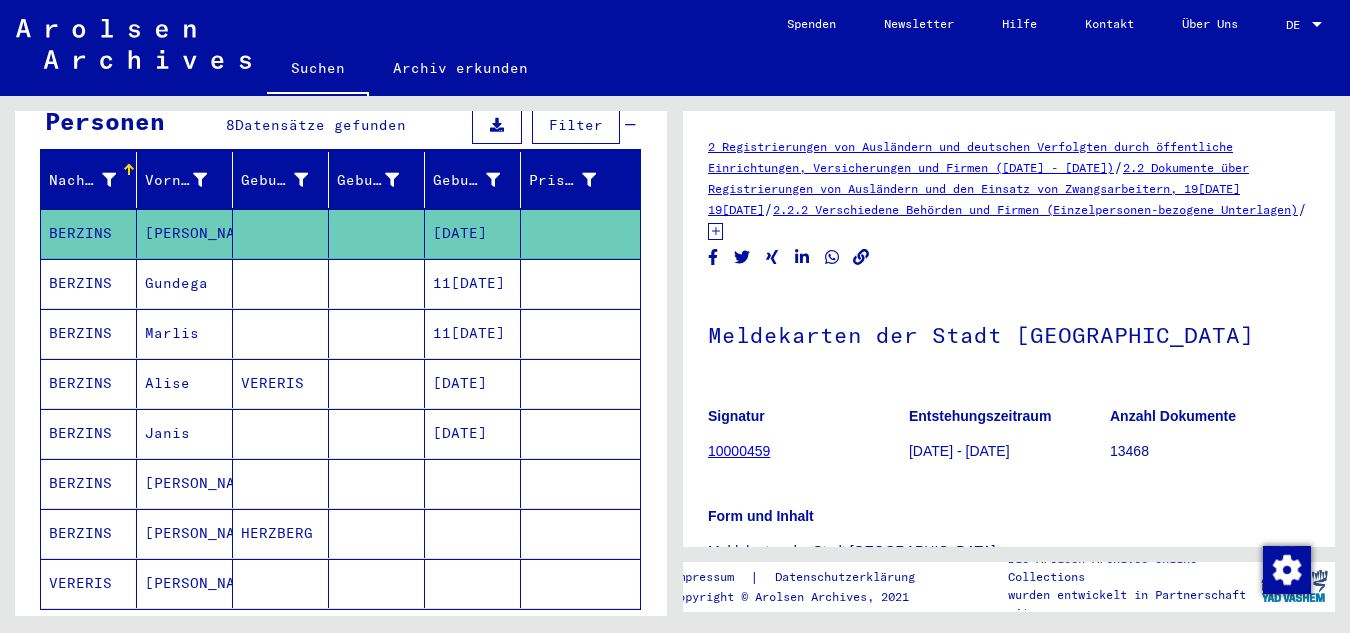 click on "BERZINS" 